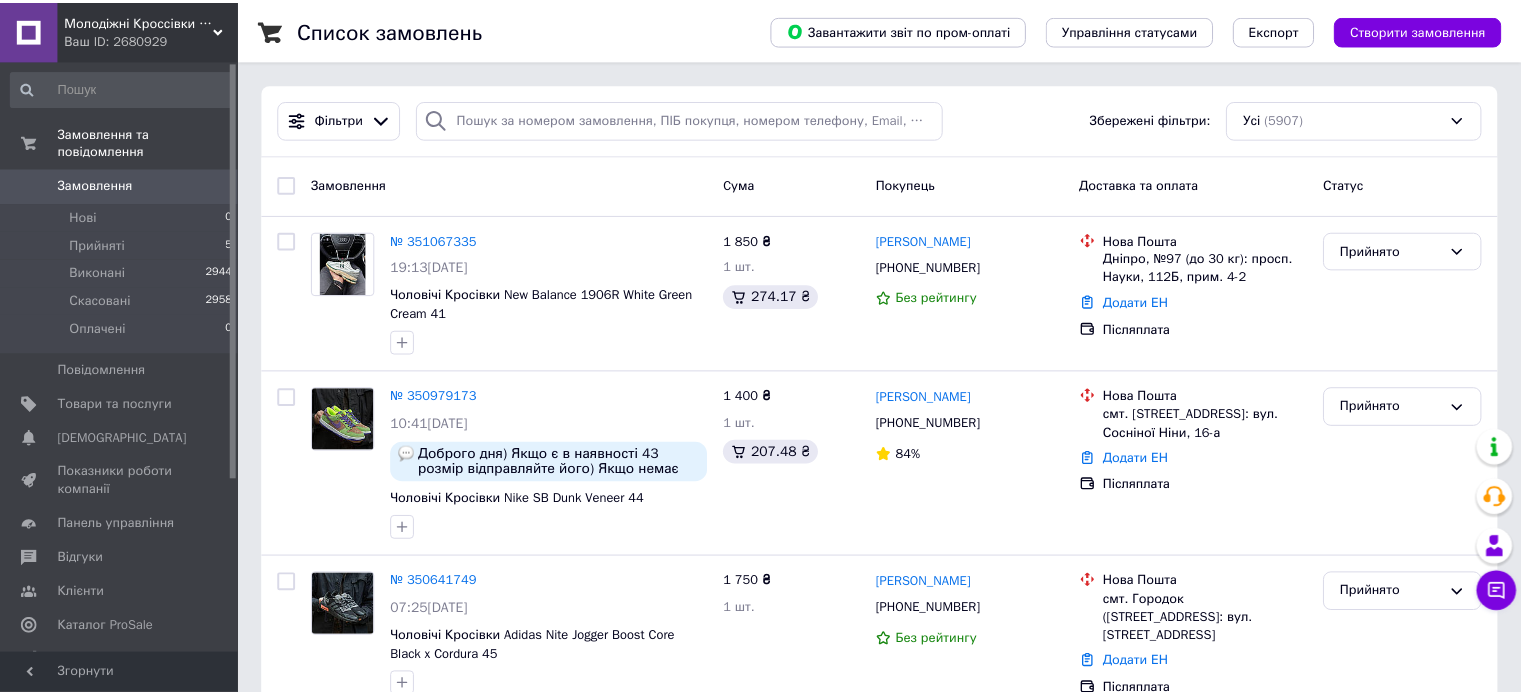 scroll, scrollTop: 0, scrollLeft: 0, axis: both 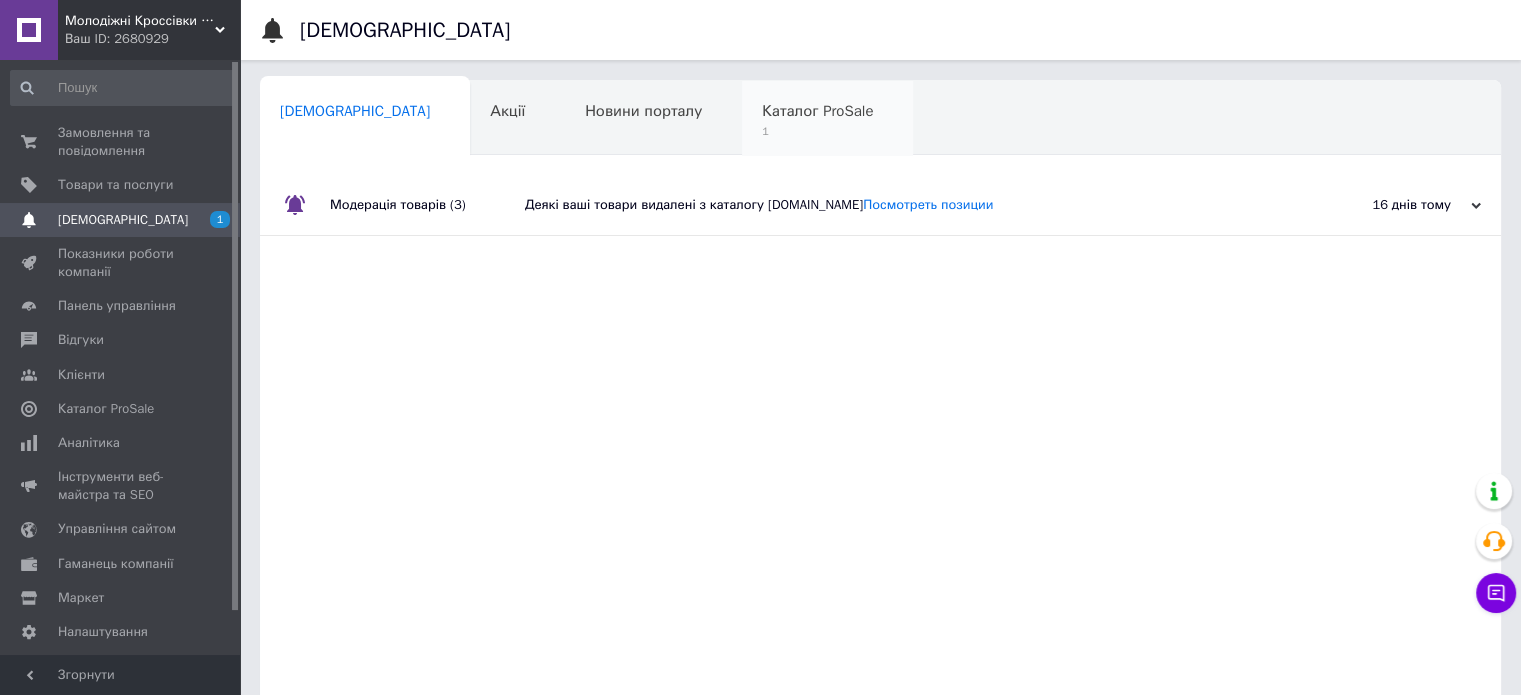 click on "Каталог ProSale 1" at bounding box center (827, 119) 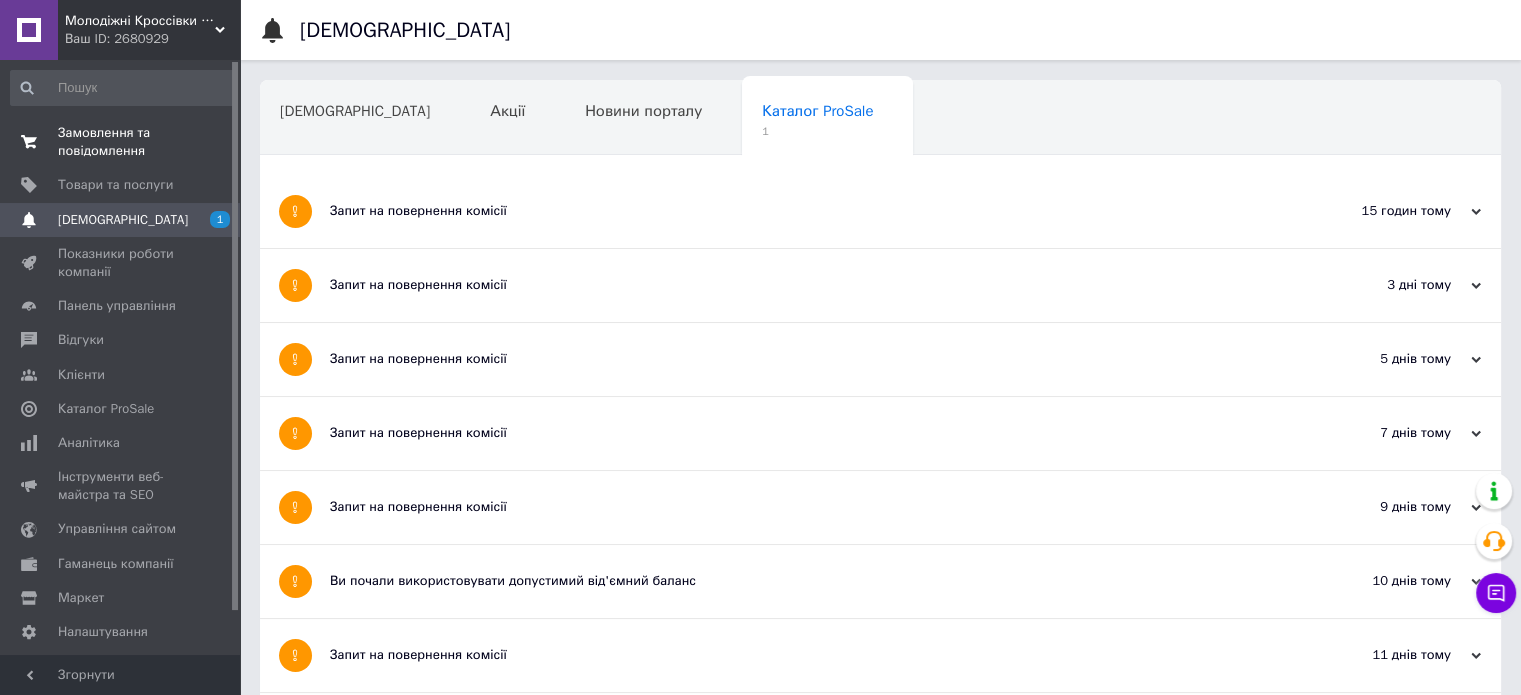 click on "Замовлення та повідомлення" at bounding box center [121, 142] 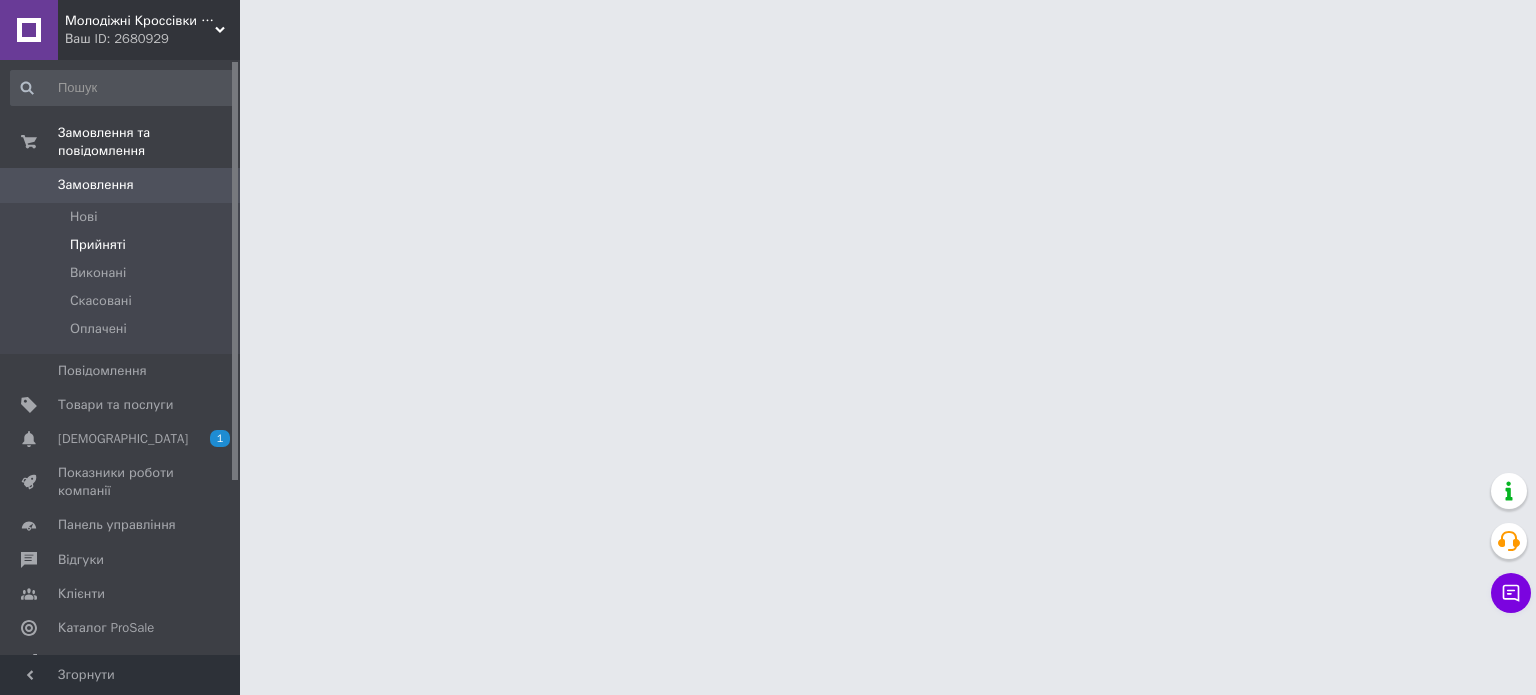 click on "Прийняті" at bounding box center (98, 245) 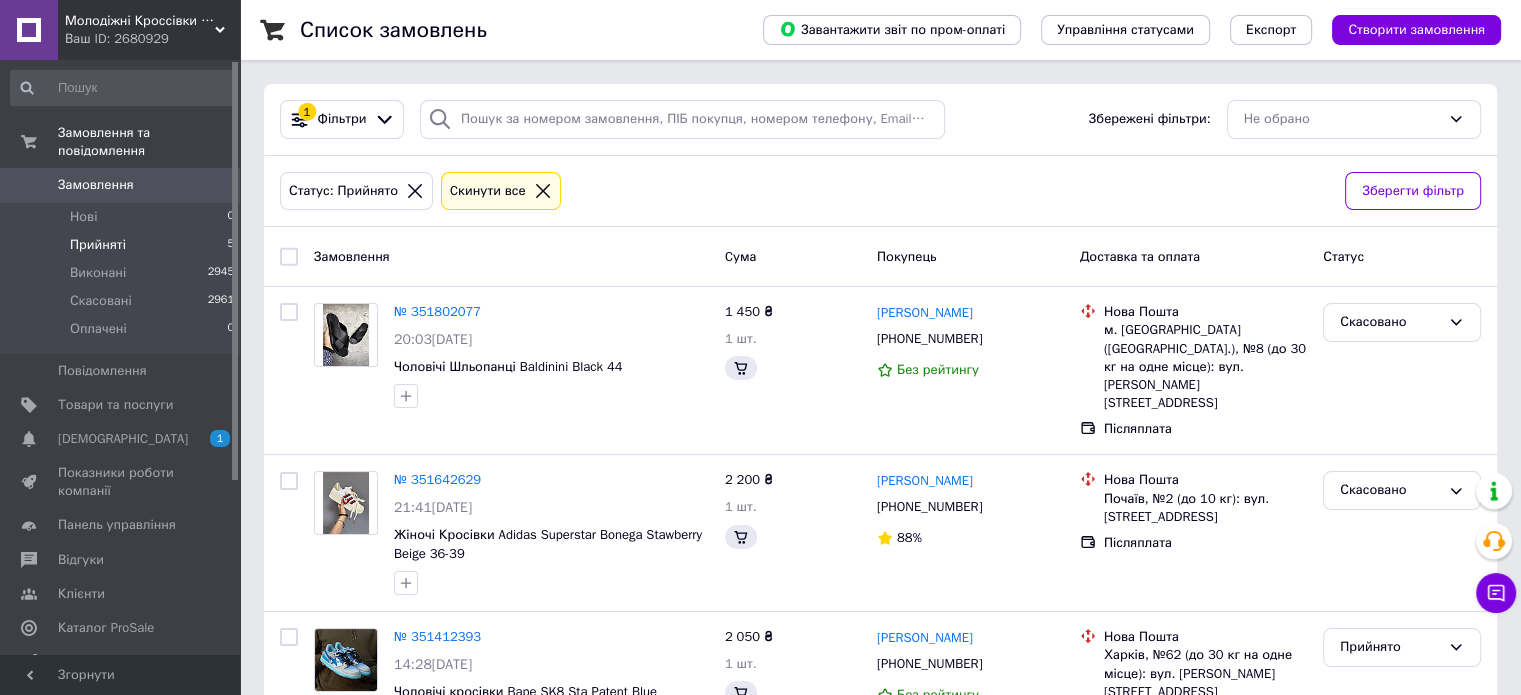 click on "Прийняті" at bounding box center (98, 245) 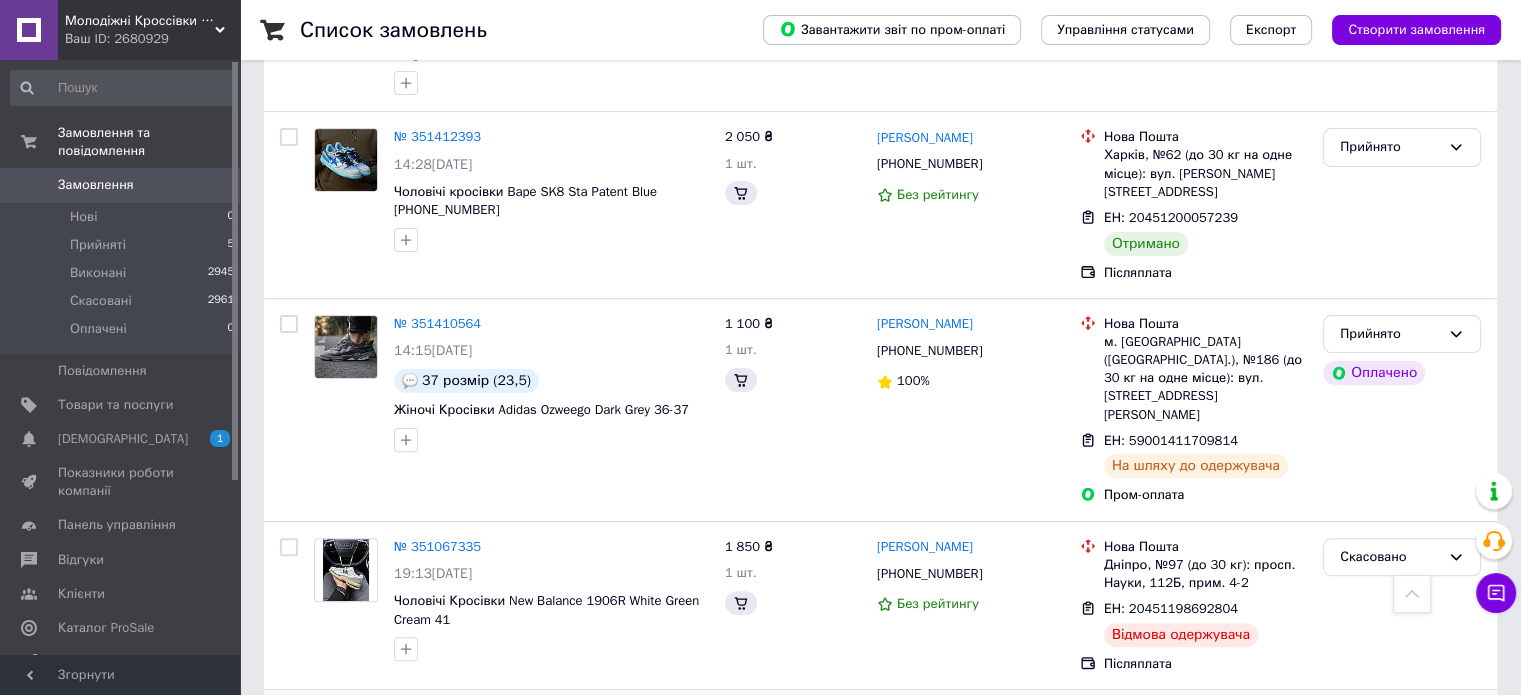 scroll, scrollTop: 800, scrollLeft: 0, axis: vertical 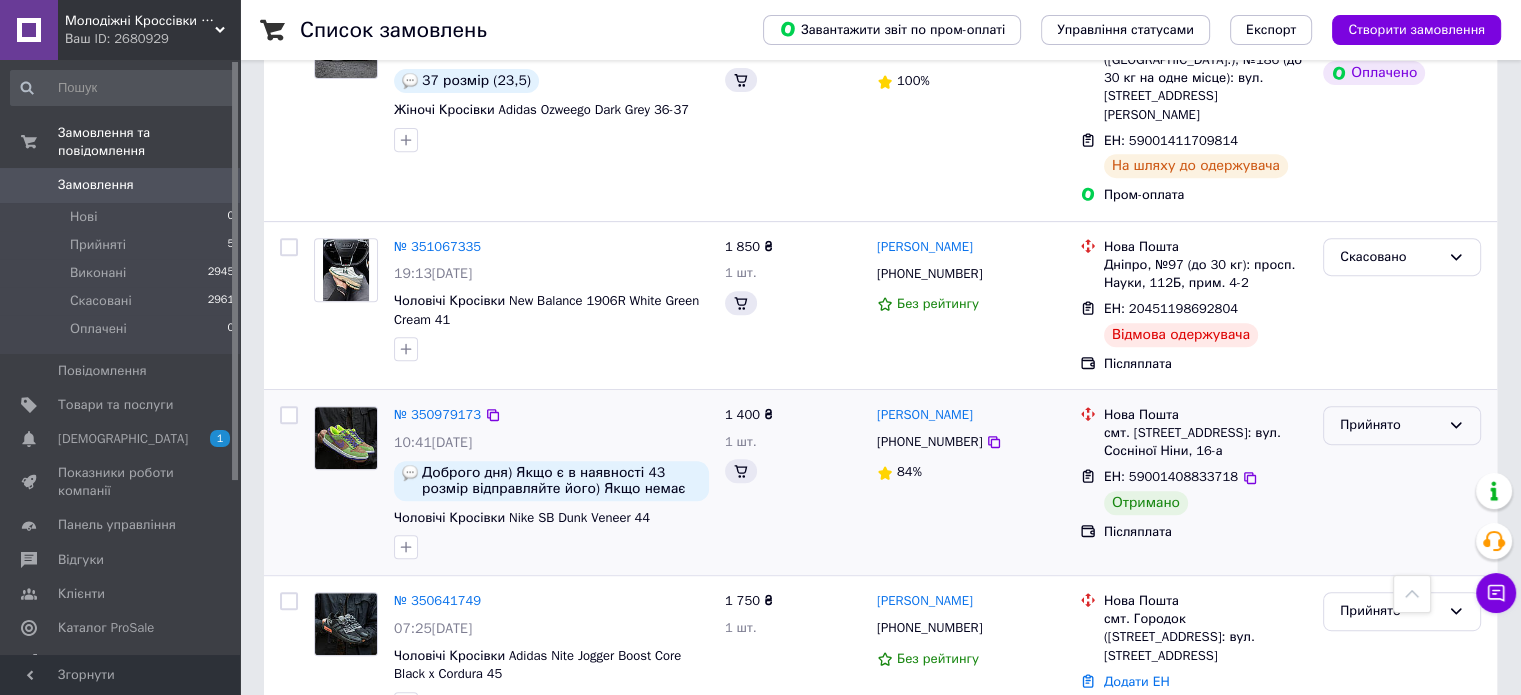 click on "Прийнято" at bounding box center (1390, 425) 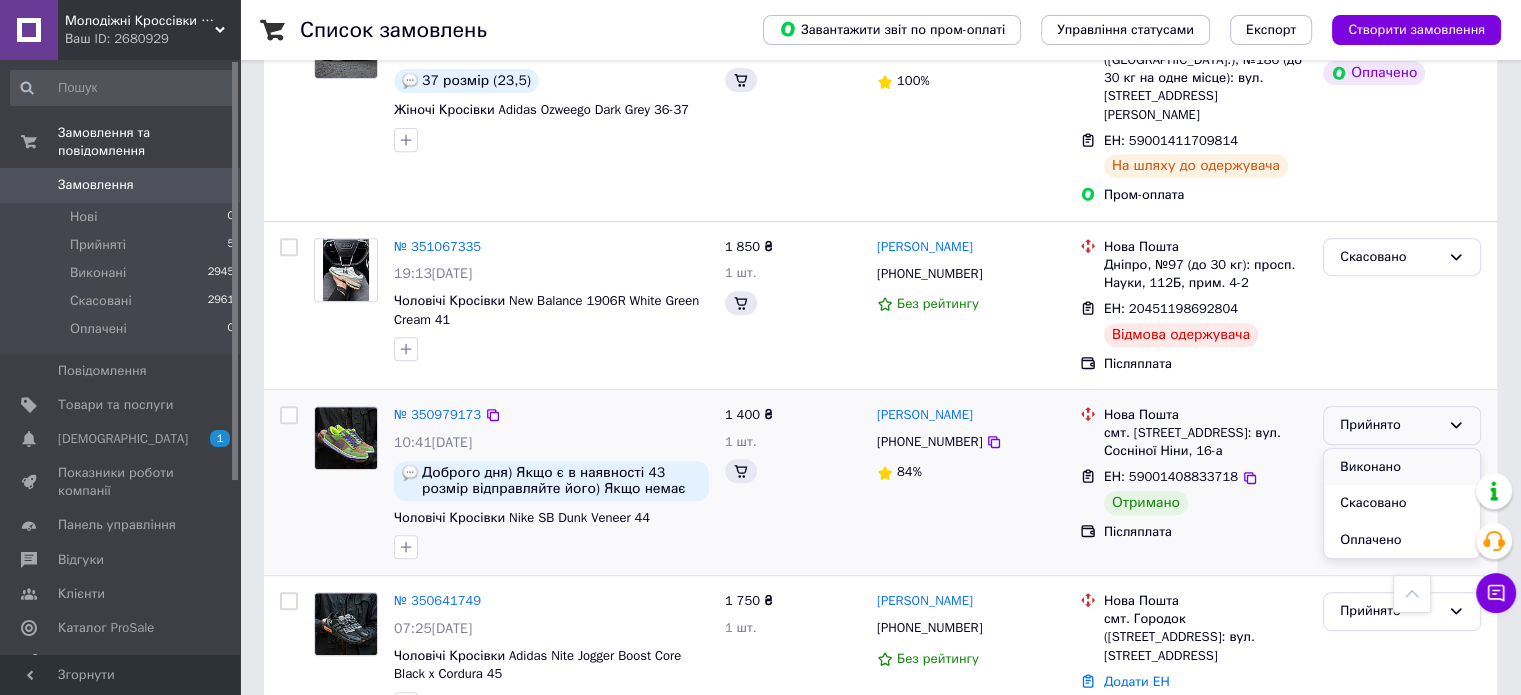 click on "Виконано" at bounding box center (1402, 467) 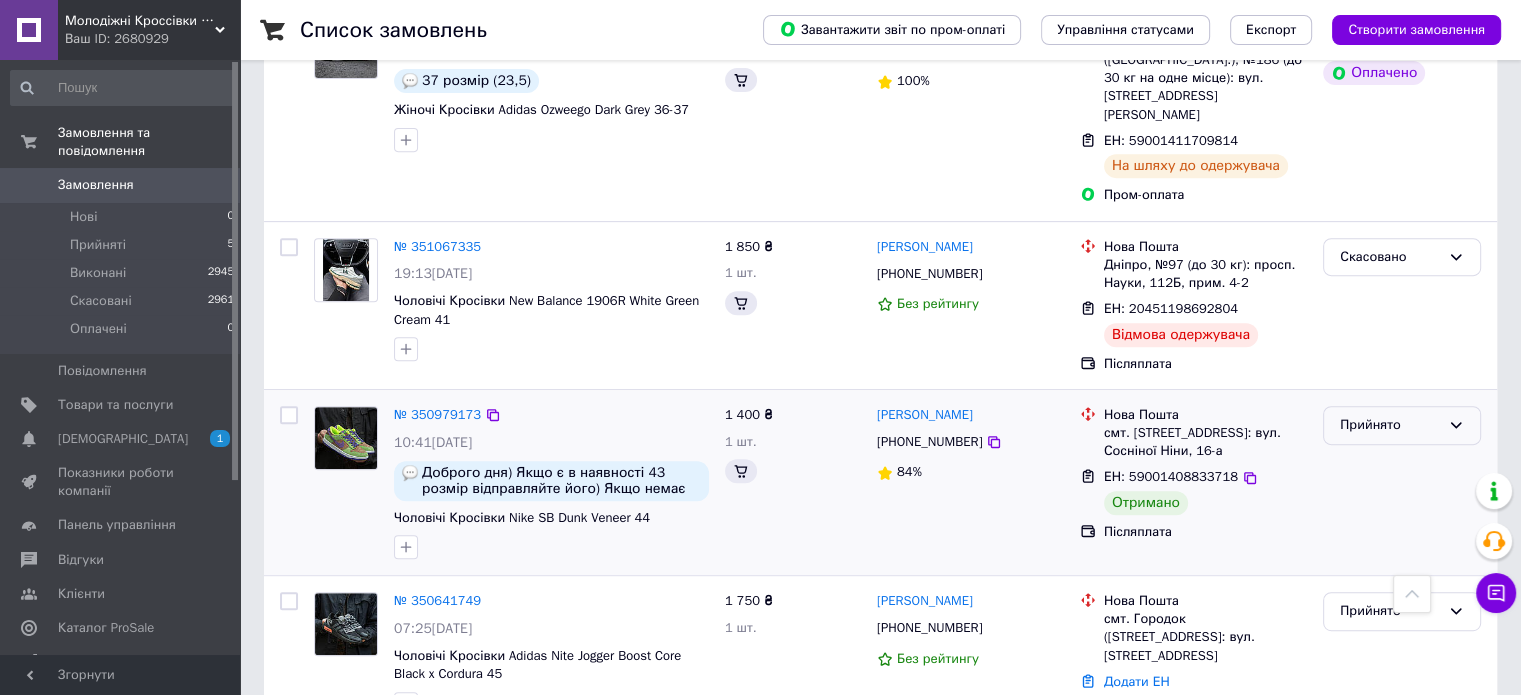 drag, startPoint x: 1323, startPoint y: 394, endPoint x: 1313, endPoint y: 375, distance: 21.470911 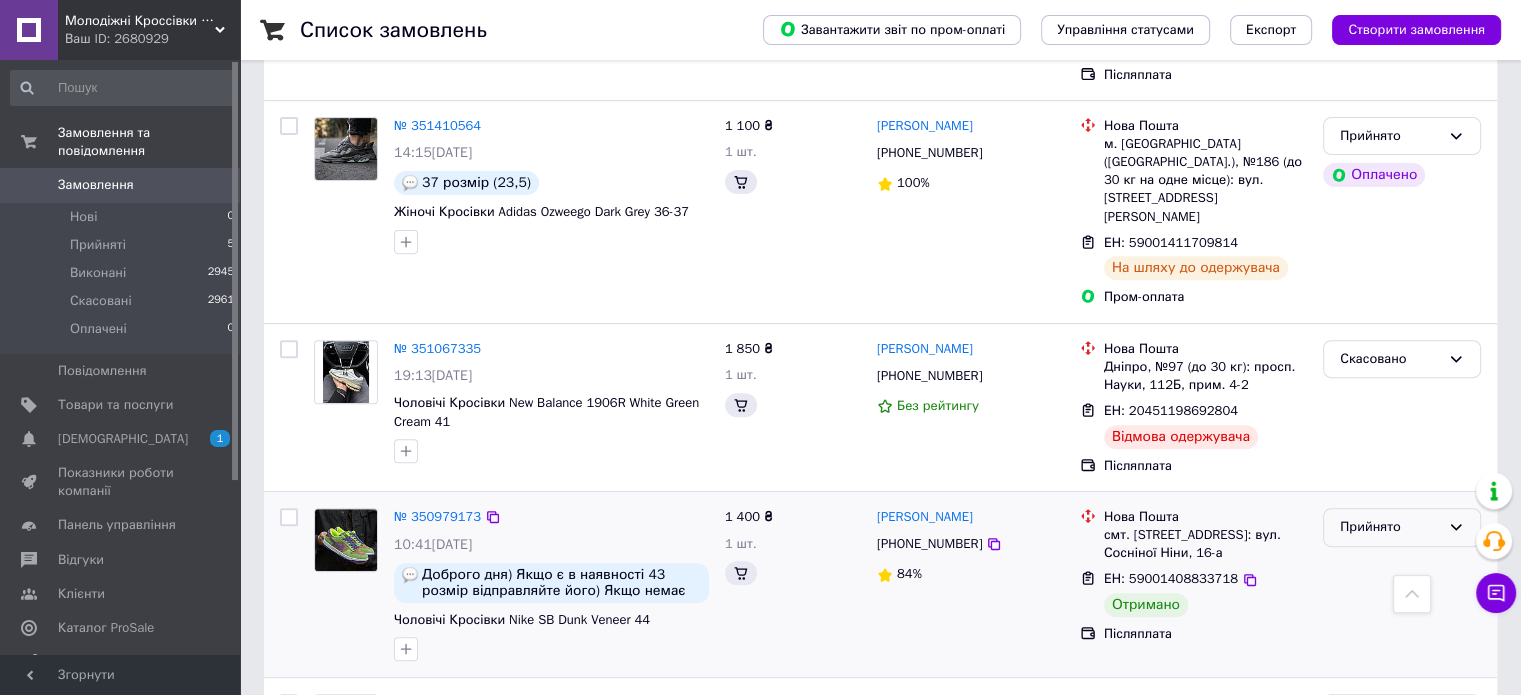 scroll, scrollTop: 400, scrollLeft: 0, axis: vertical 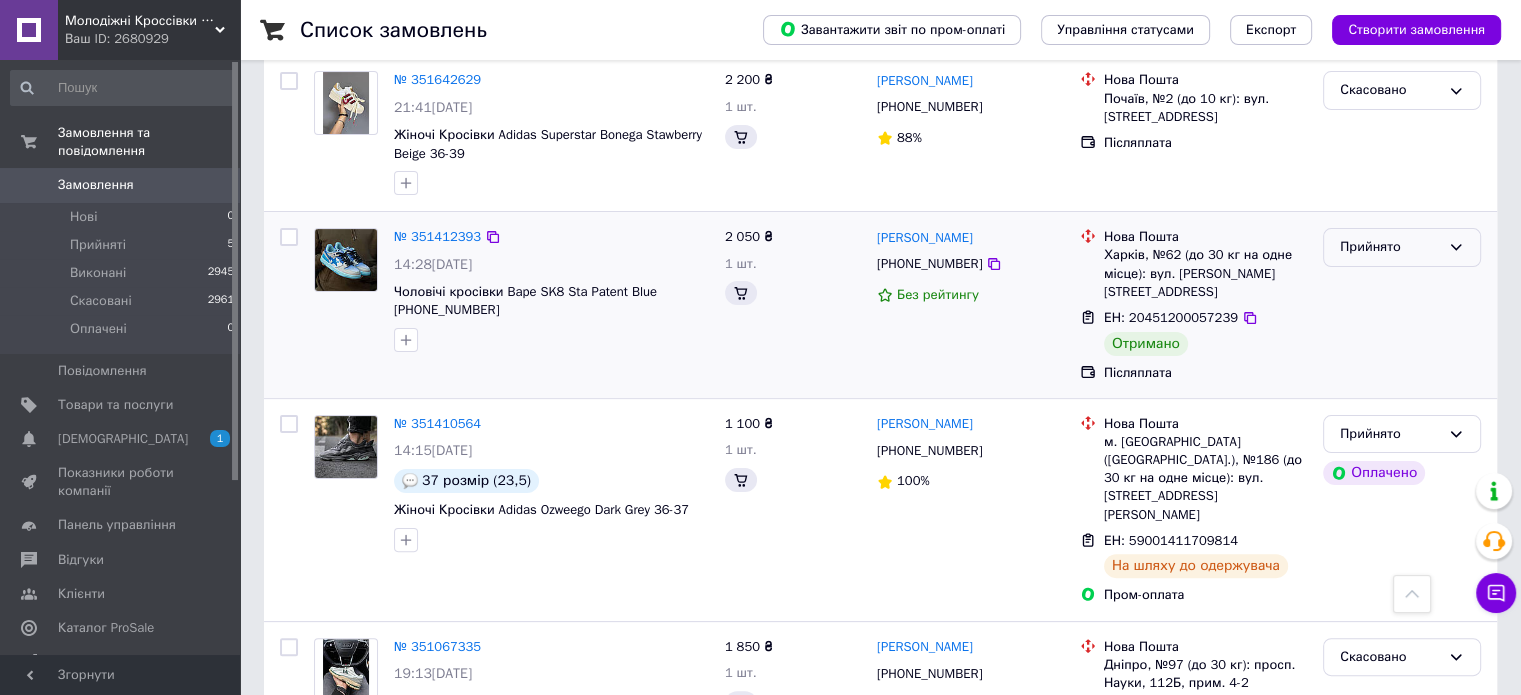 click on "Прийнято" at bounding box center [1402, 247] 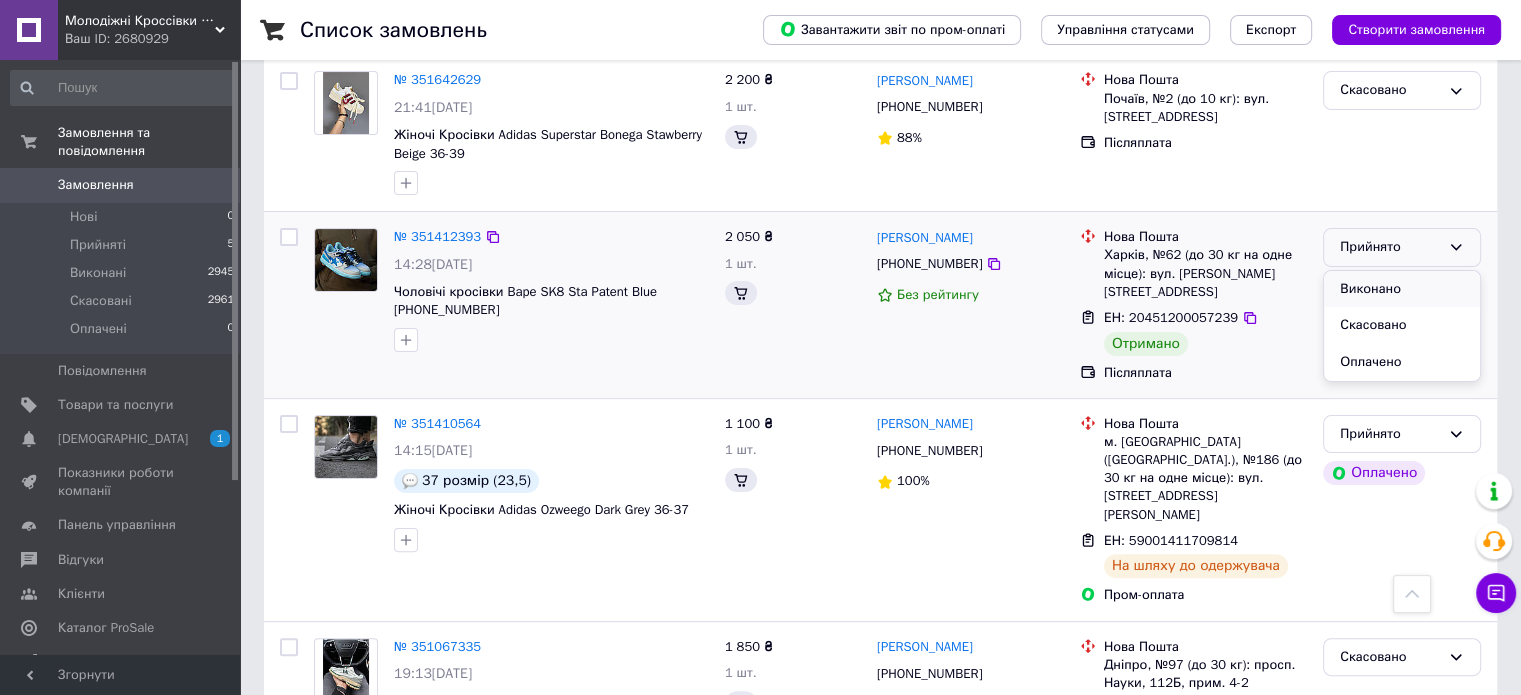 click on "Виконано" at bounding box center [1402, 289] 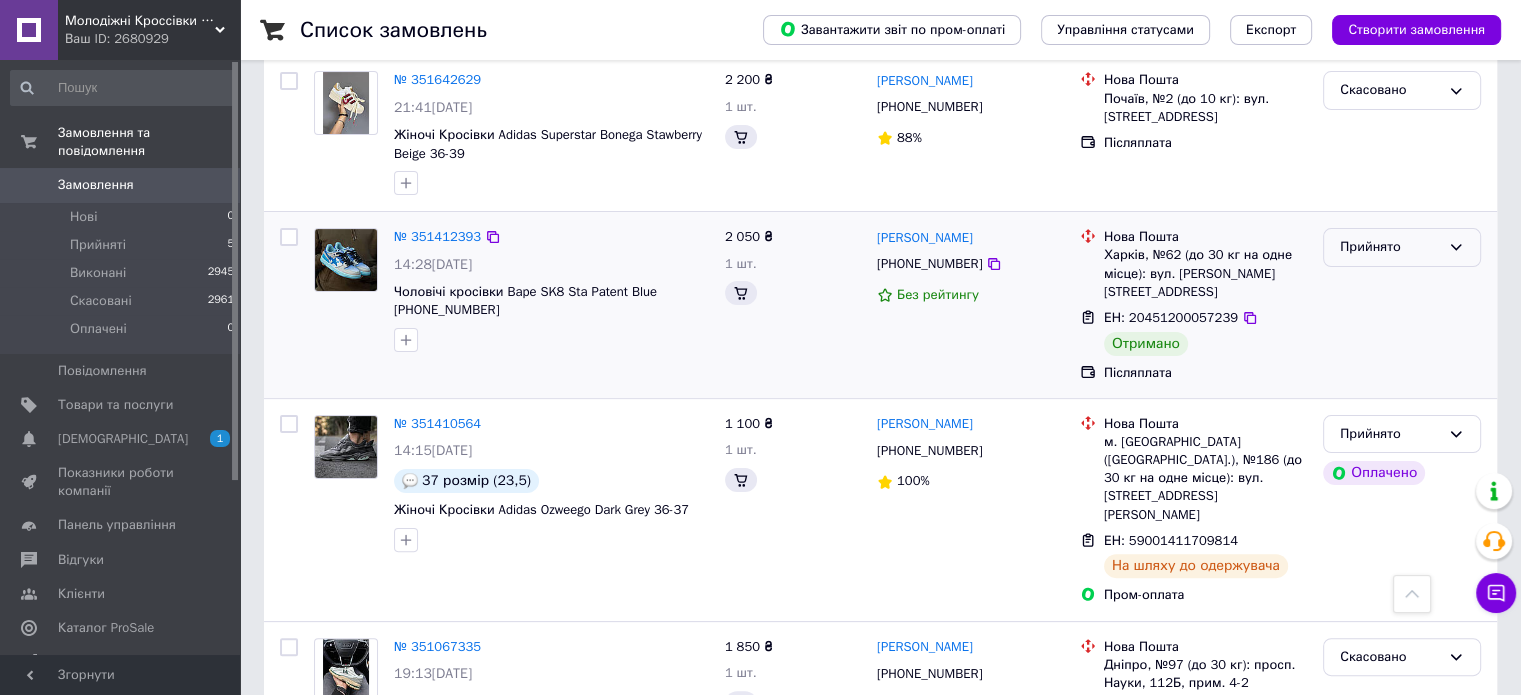 click on "Прийнято" at bounding box center (1402, 305) 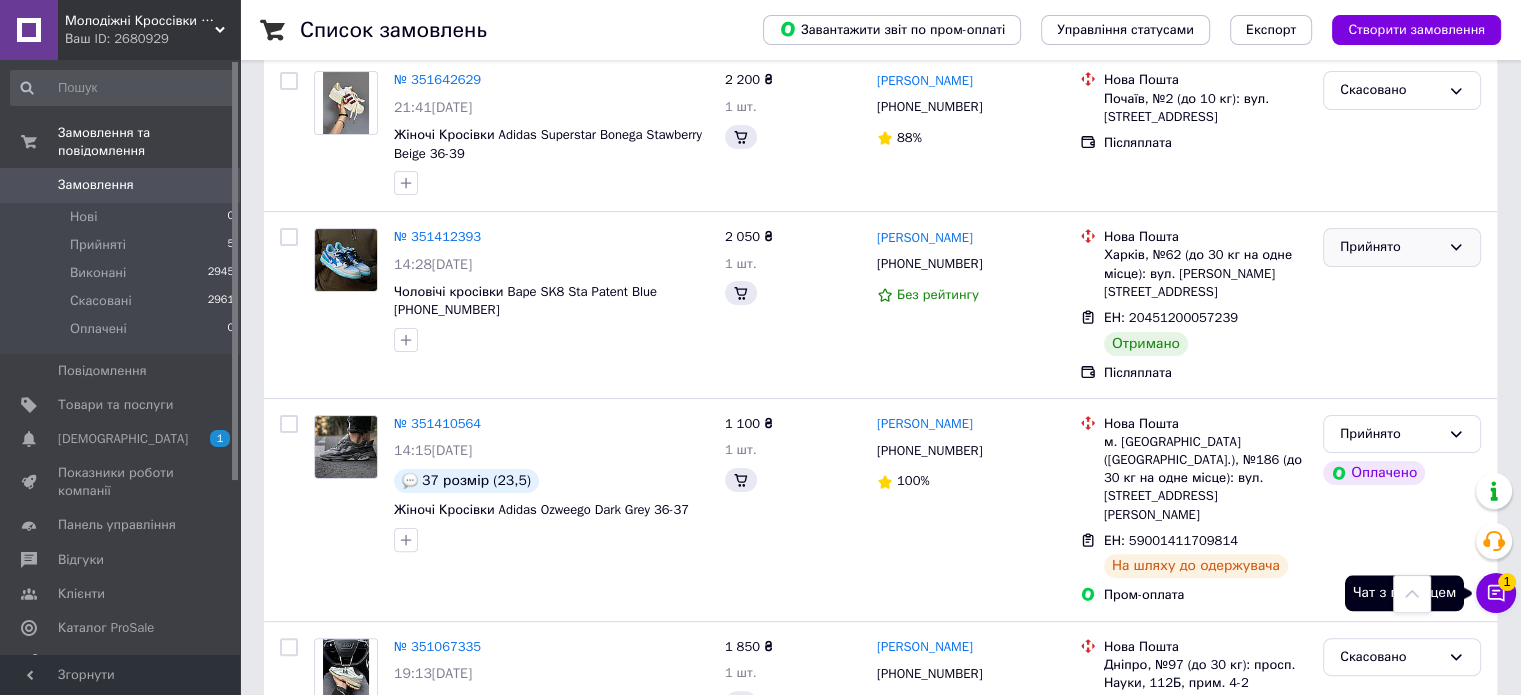 click 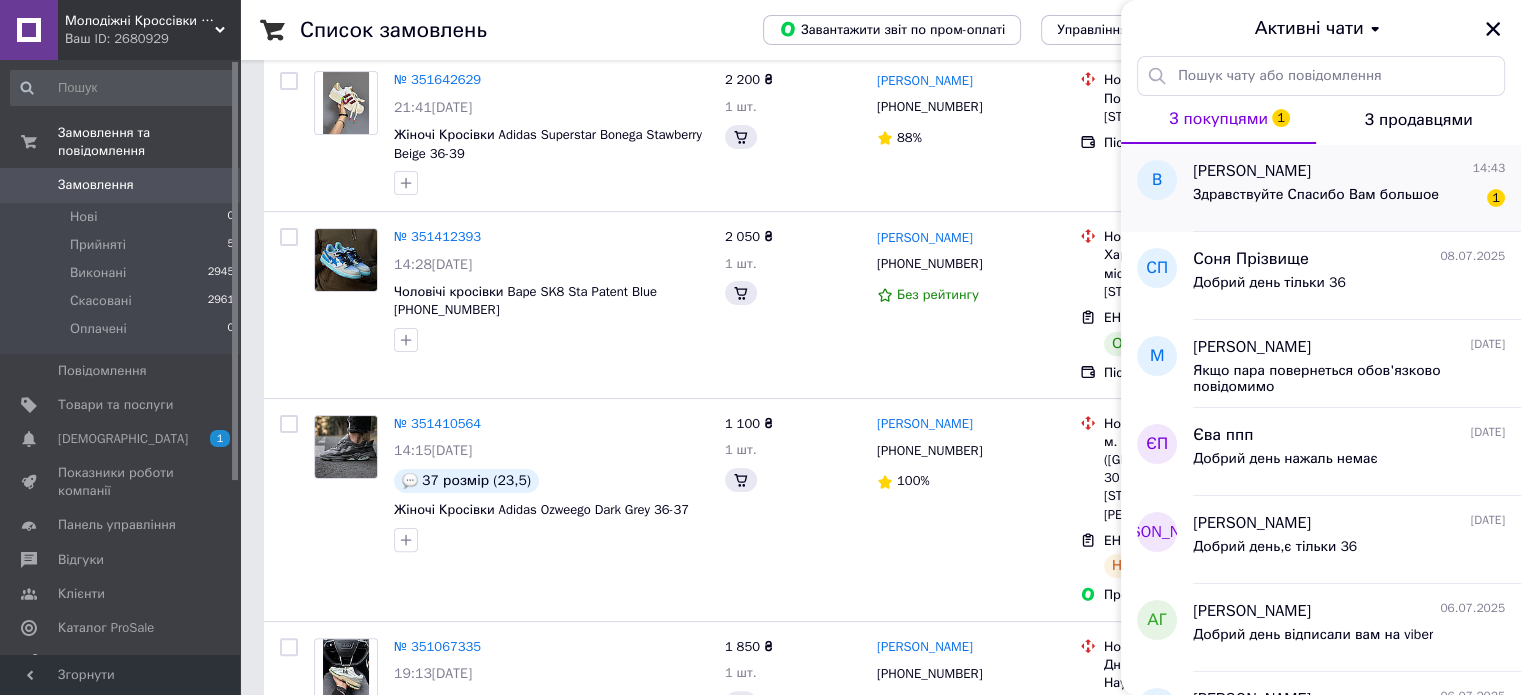 click on "Здравствуйте
Спасибо Вам большое 1" at bounding box center (1349, 199) 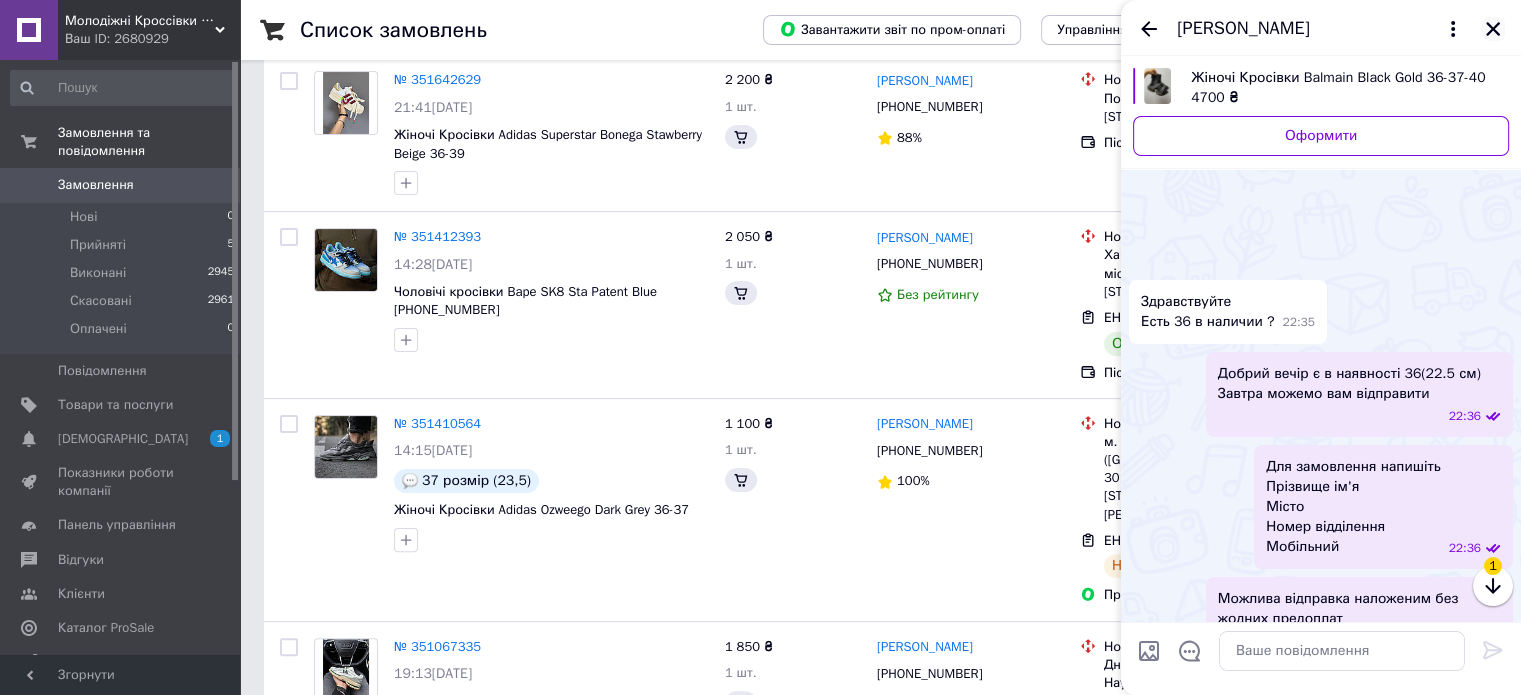 scroll, scrollTop: 1180, scrollLeft: 0, axis: vertical 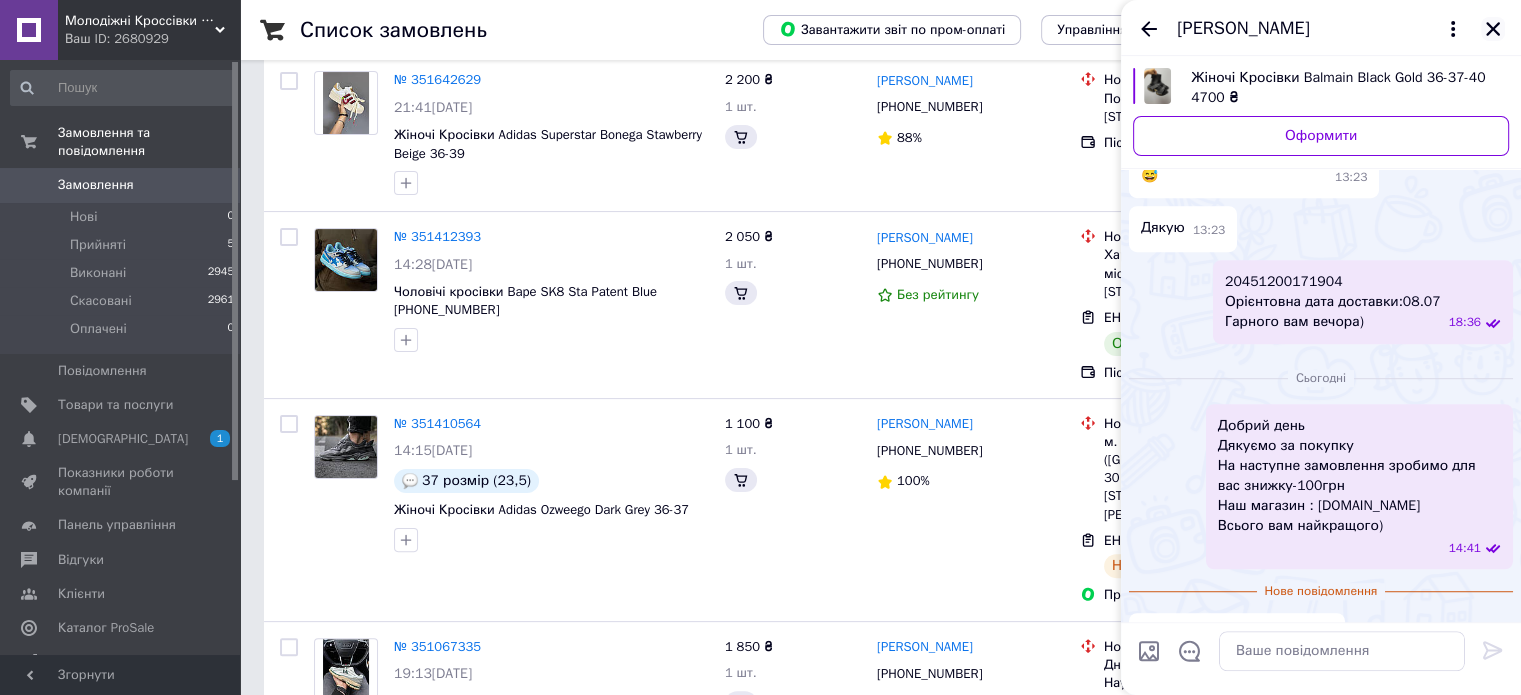click 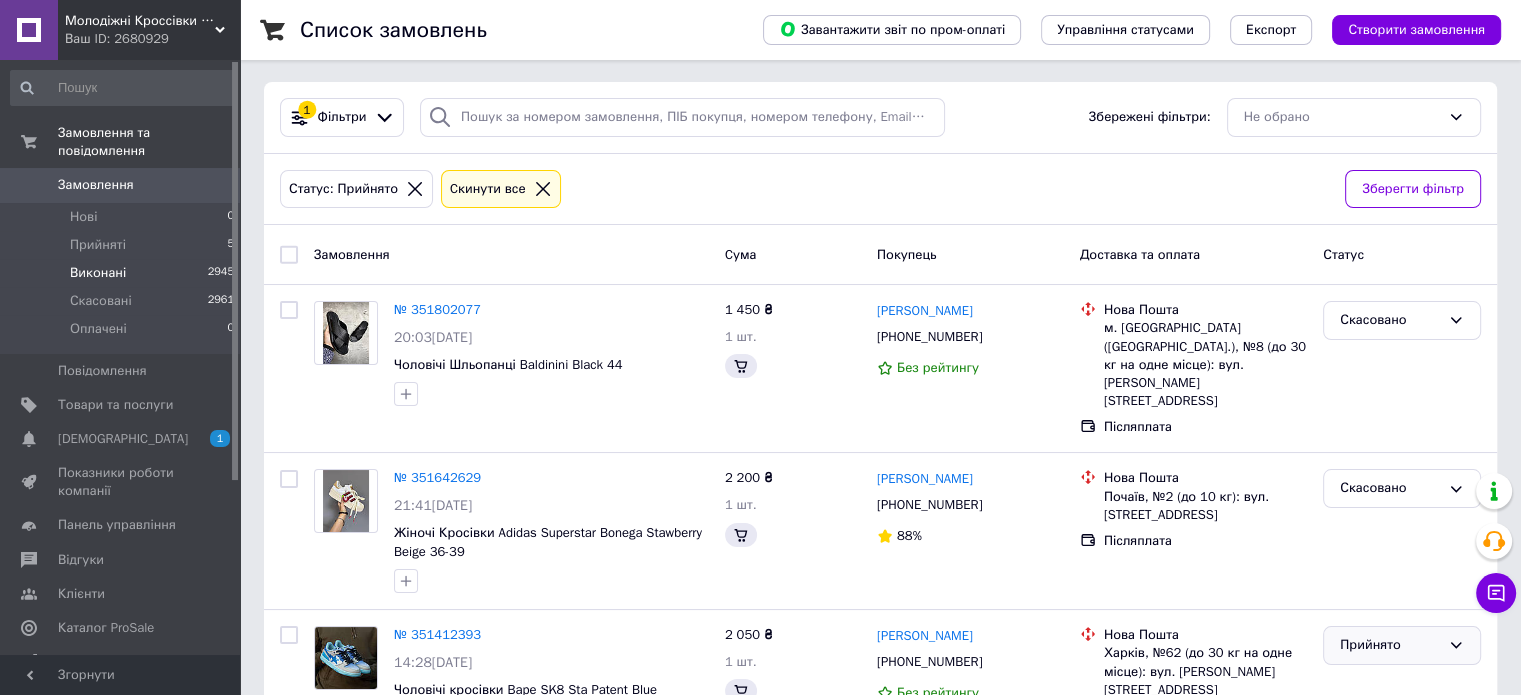 scroll, scrollTop: 0, scrollLeft: 0, axis: both 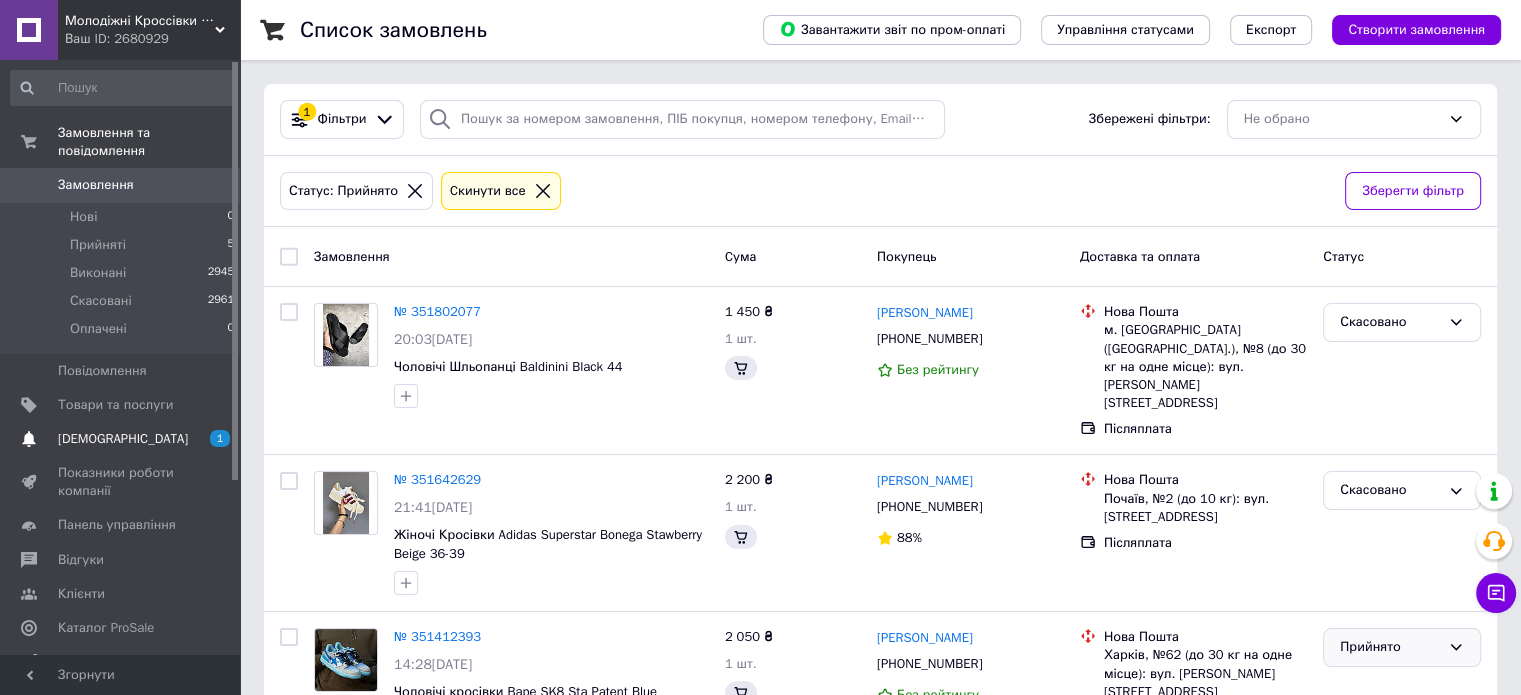 click on "[DEMOGRAPHIC_DATA] 1" at bounding box center (123, 439) 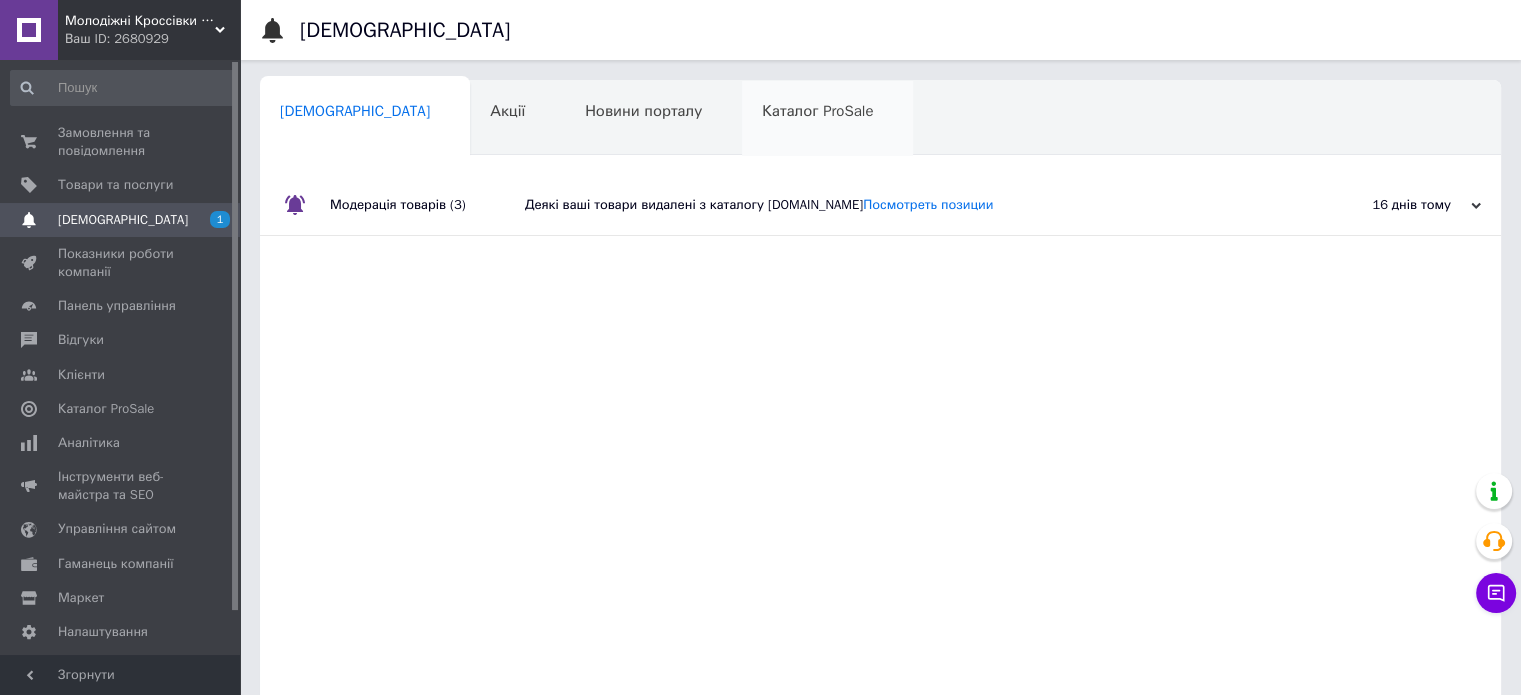 click on "Каталог ProSale" at bounding box center [817, 111] 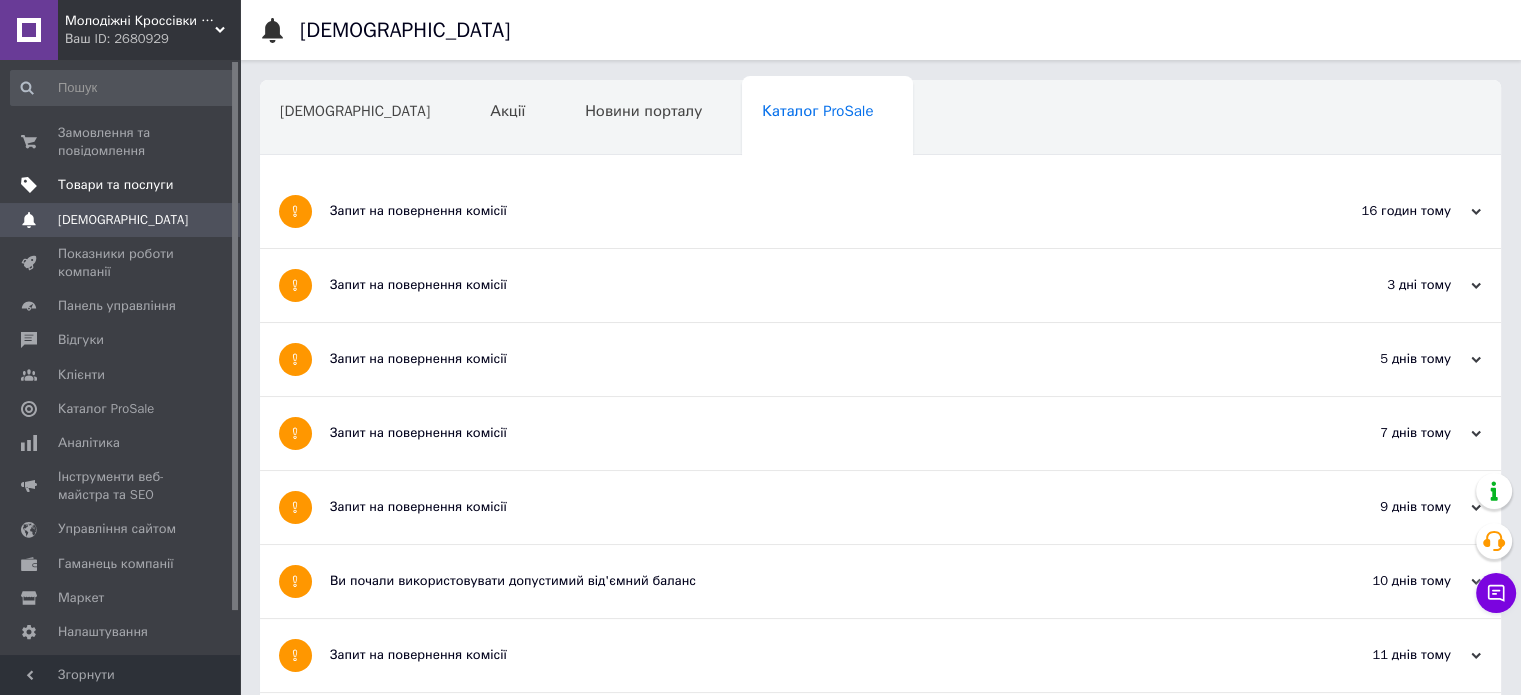 click on "Товари та послуги" at bounding box center (115, 185) 